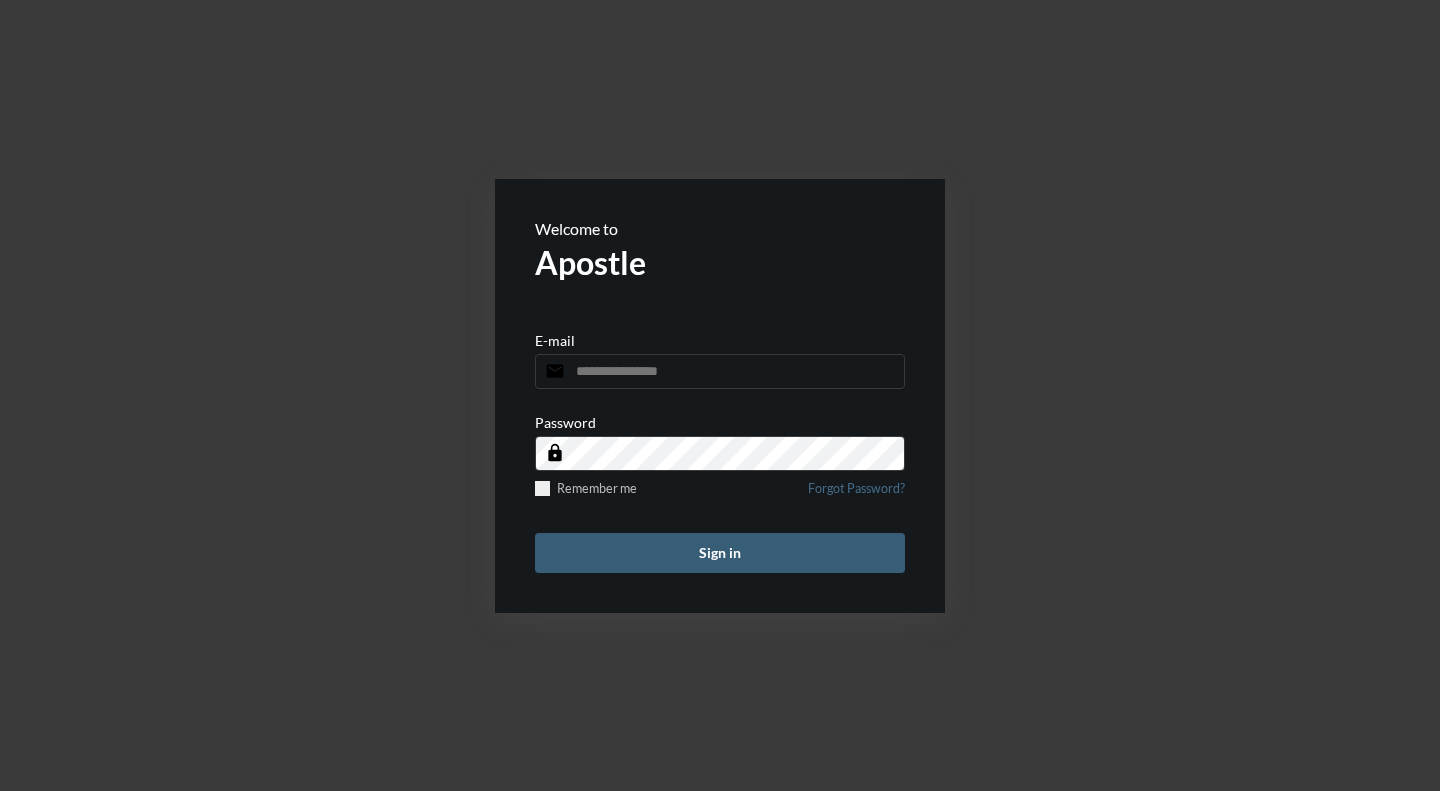 scroll, scrollTop: 0, scrollLeft: 0, axis: both 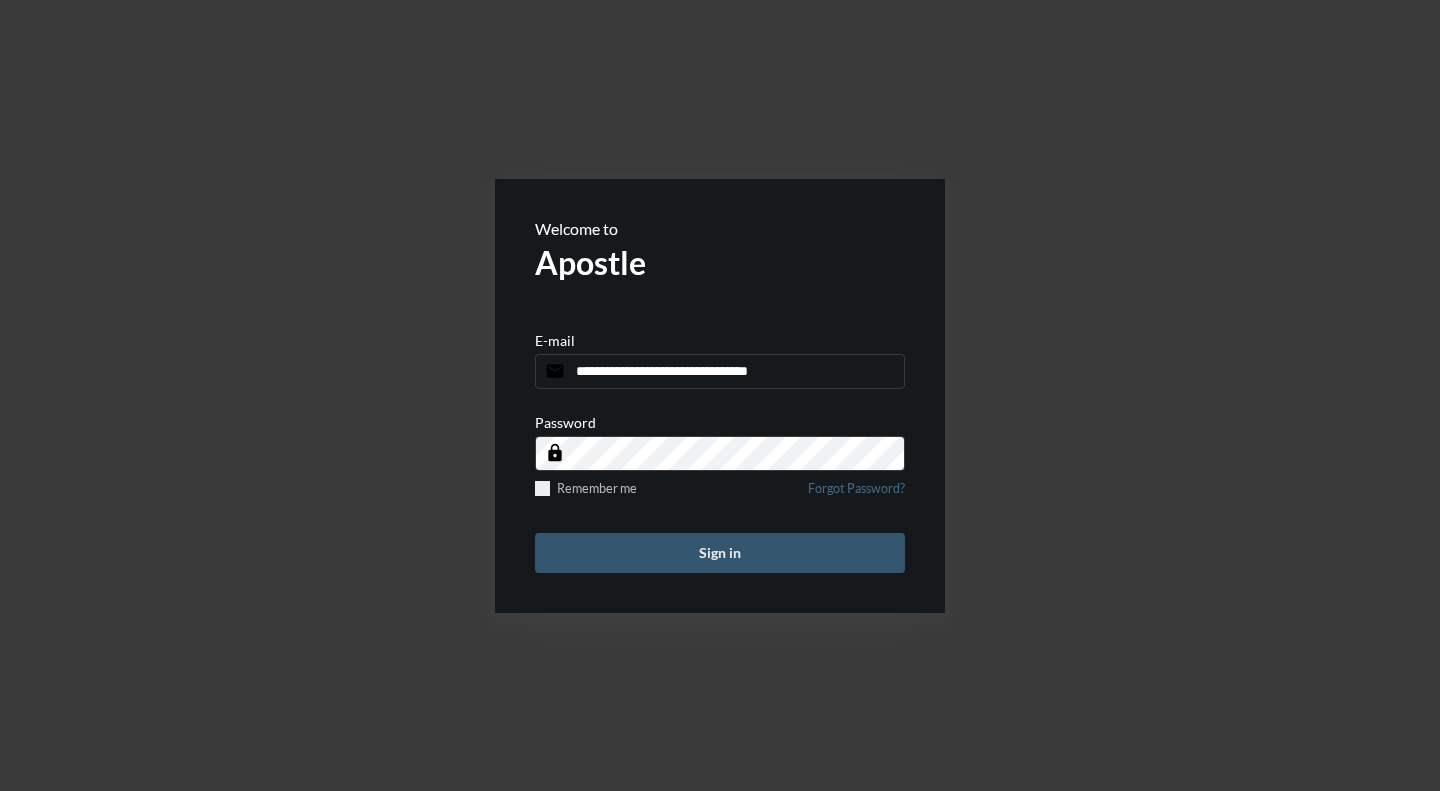 click on "Sign in" at bounding box center (720, 553) 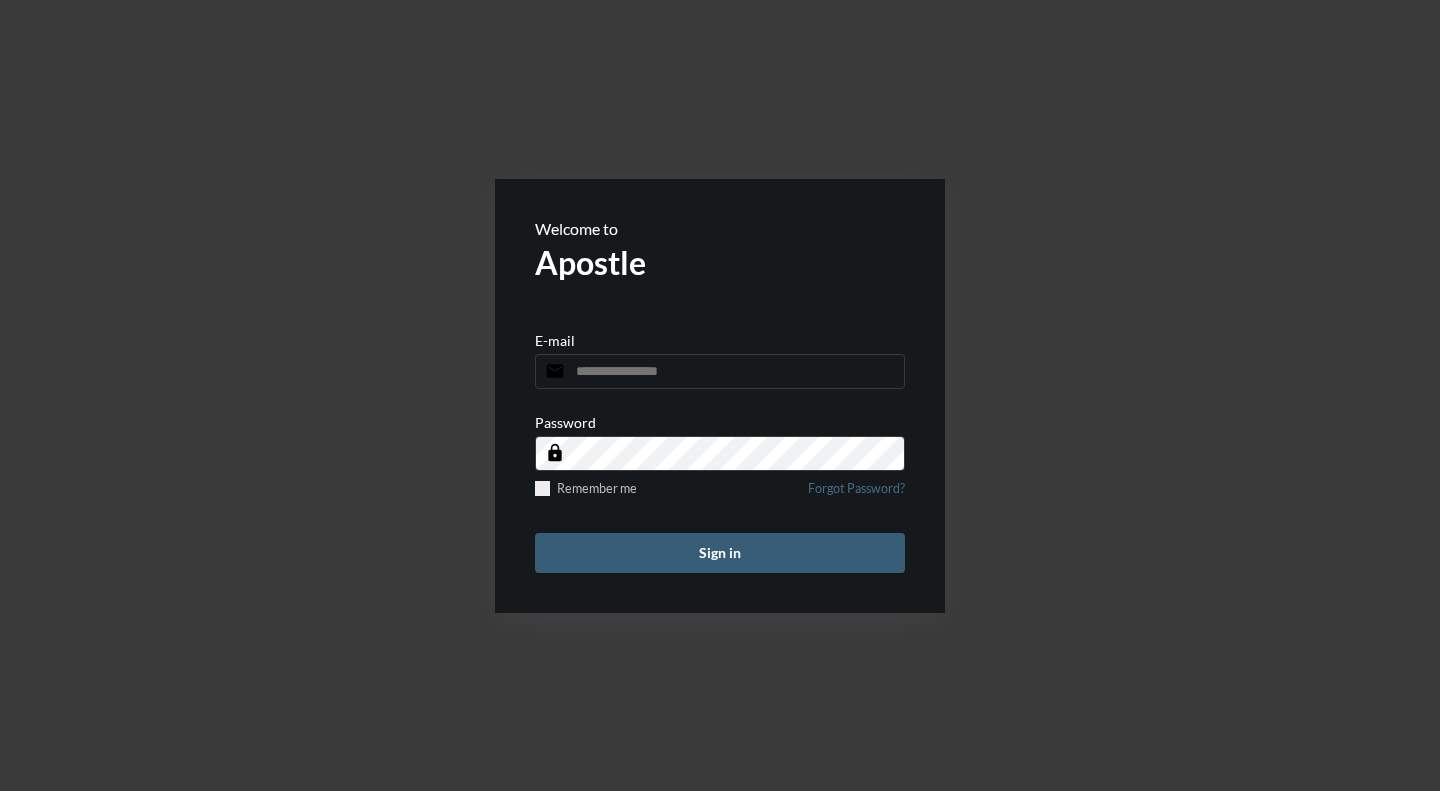 scroll, scrollTop: 0, scrollLeft: 0, axis: both 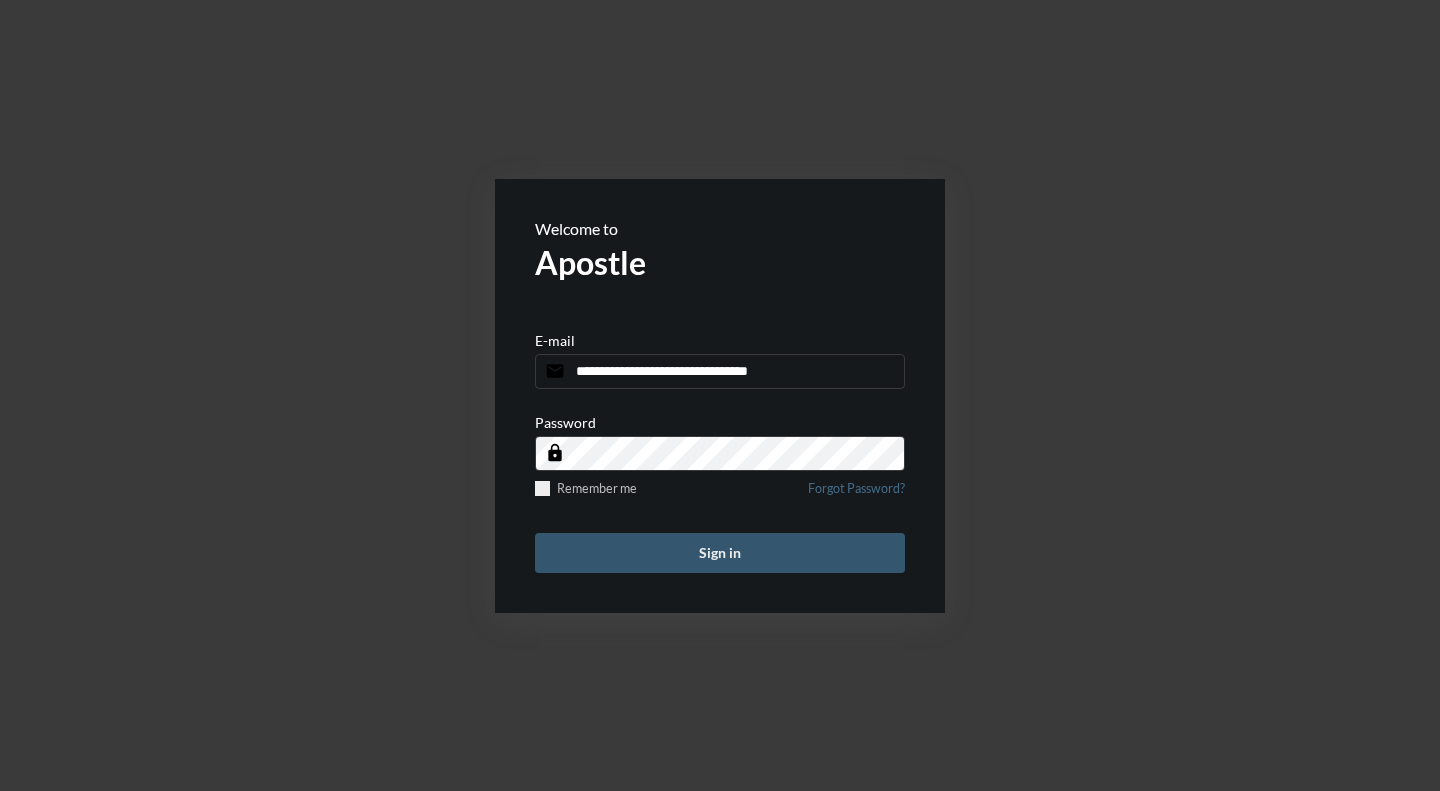 click on "Sign in" at bounding box center (720, 553) 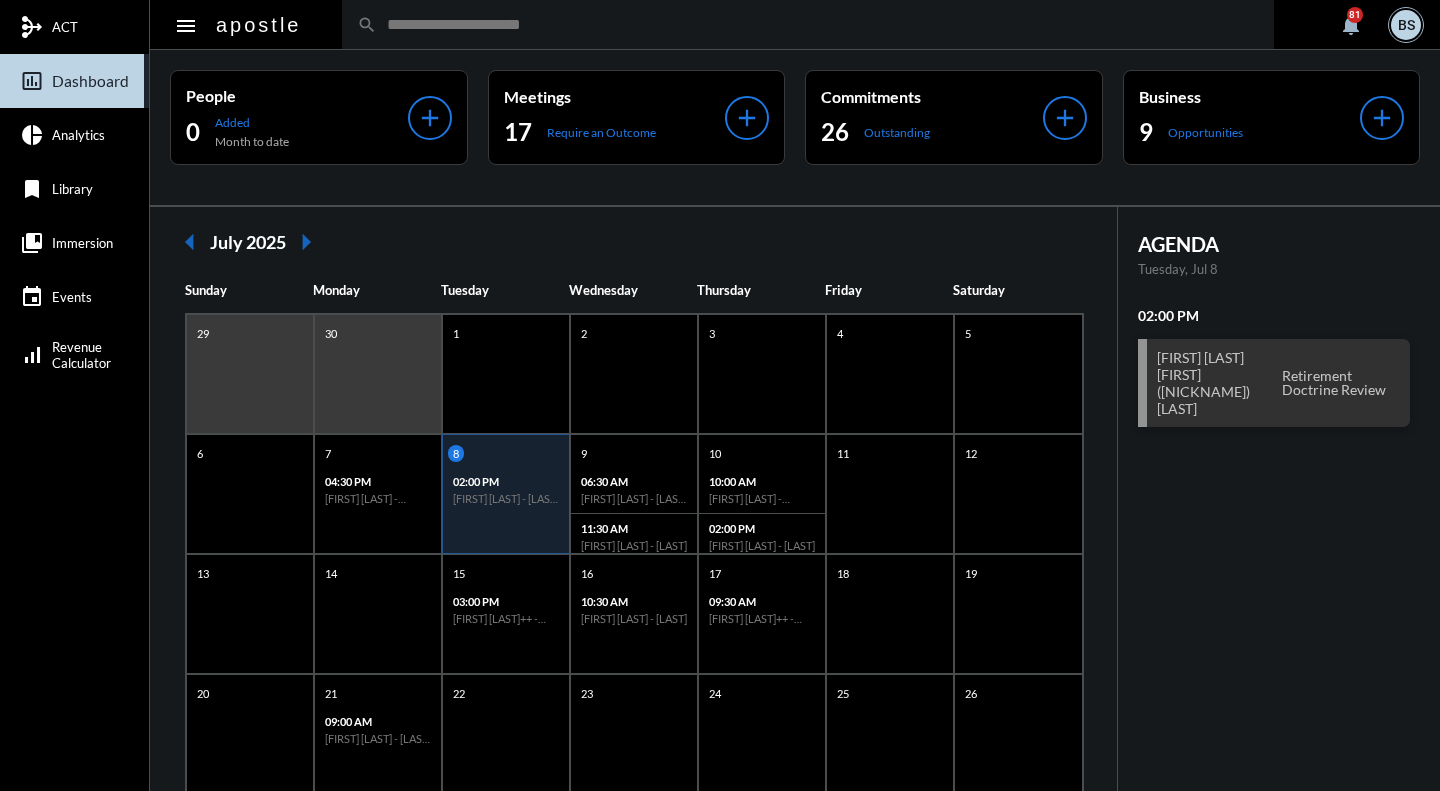 click at bounding box center [818, 24] 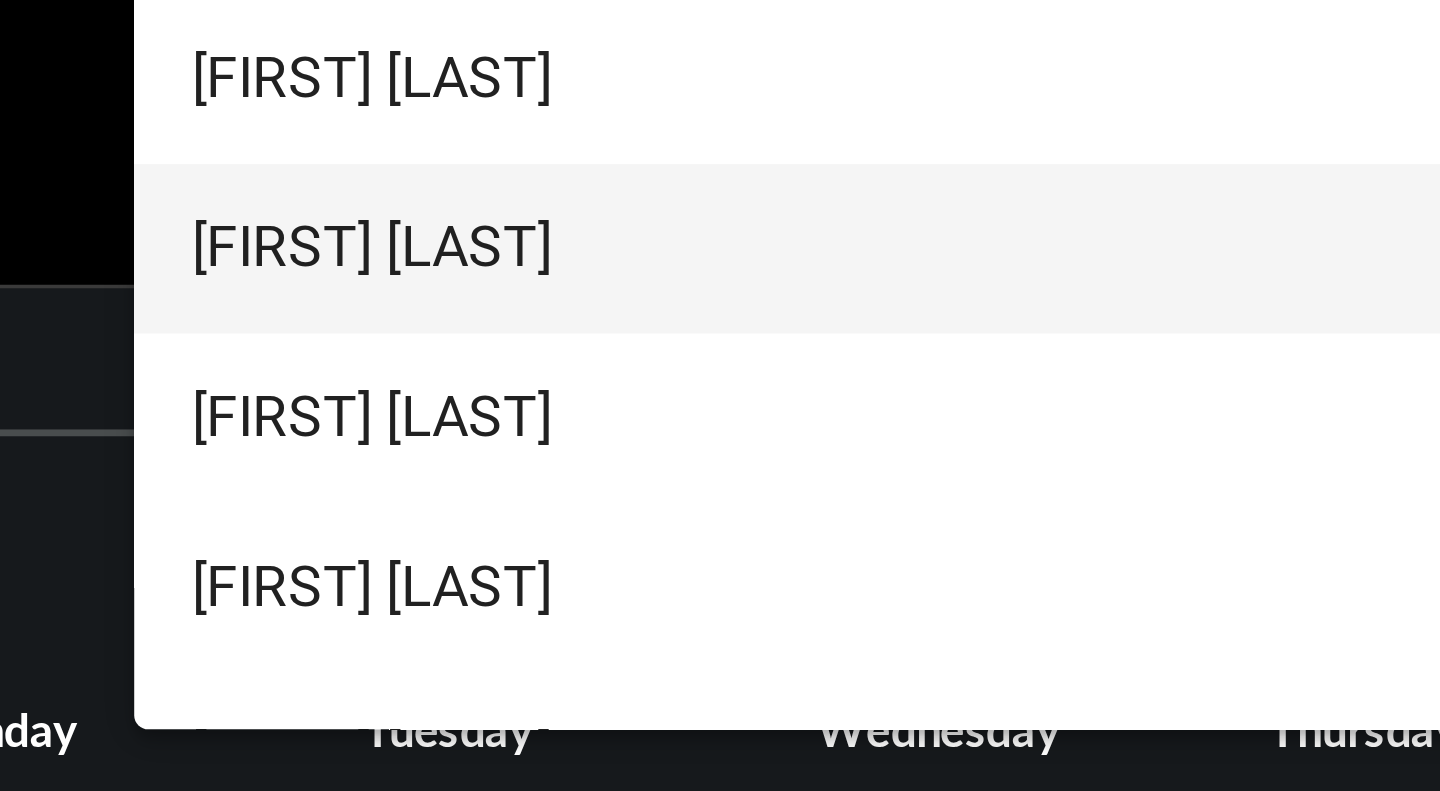 type on "********" 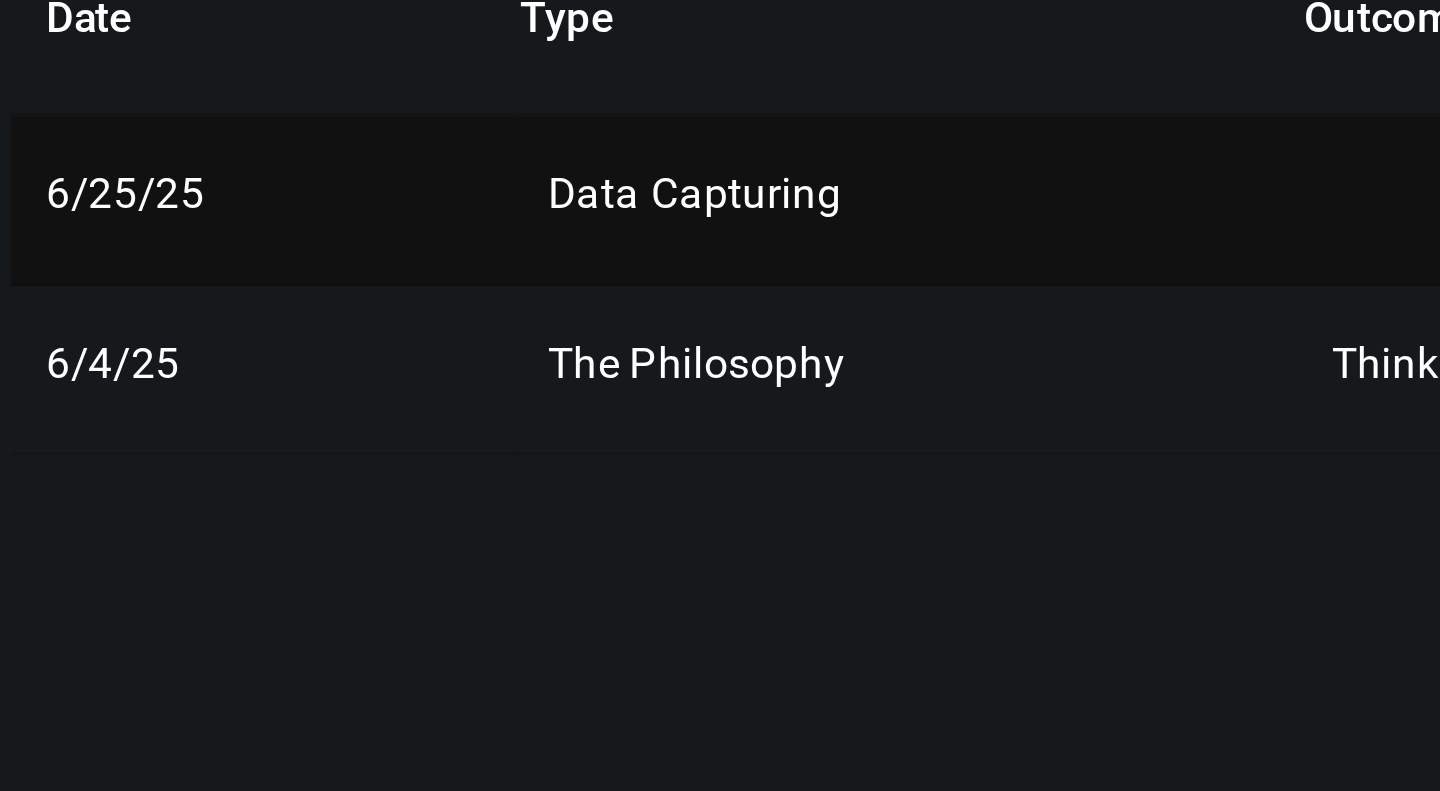 click on "Data Capturing" at bounding box center (903, 401) 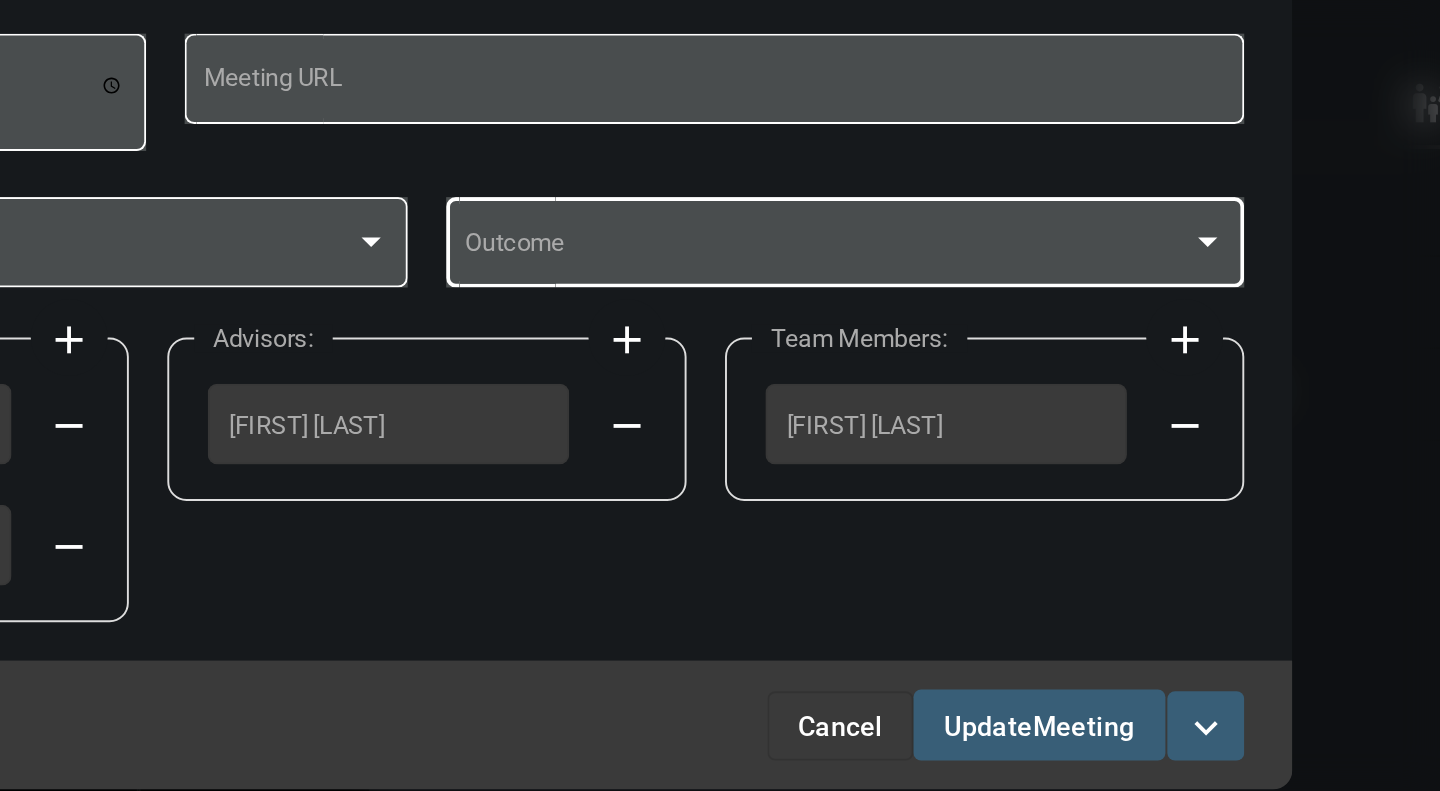 click at bounding box center [1126, 371] 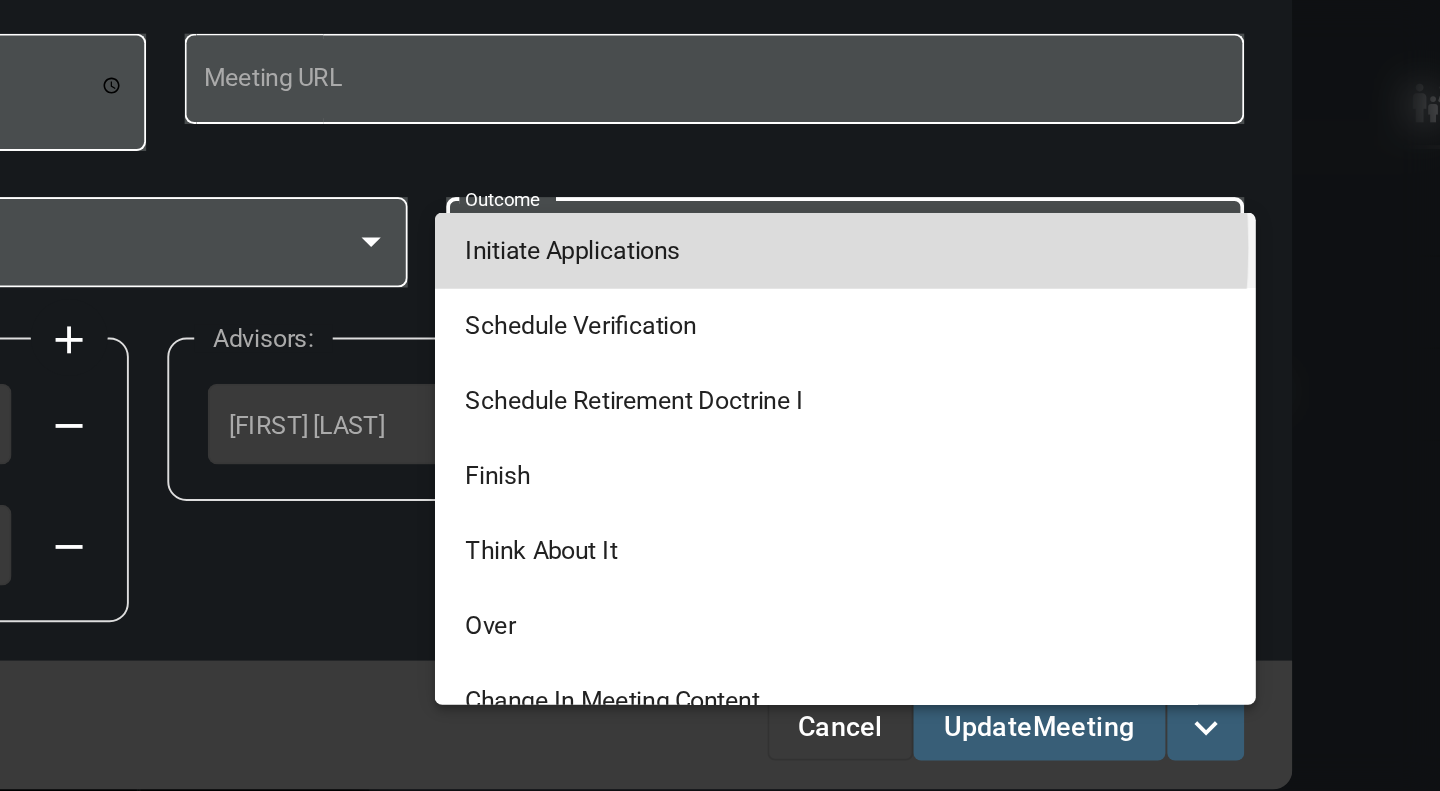 click on "Initiate Applications" at bounding box center (938, 375) 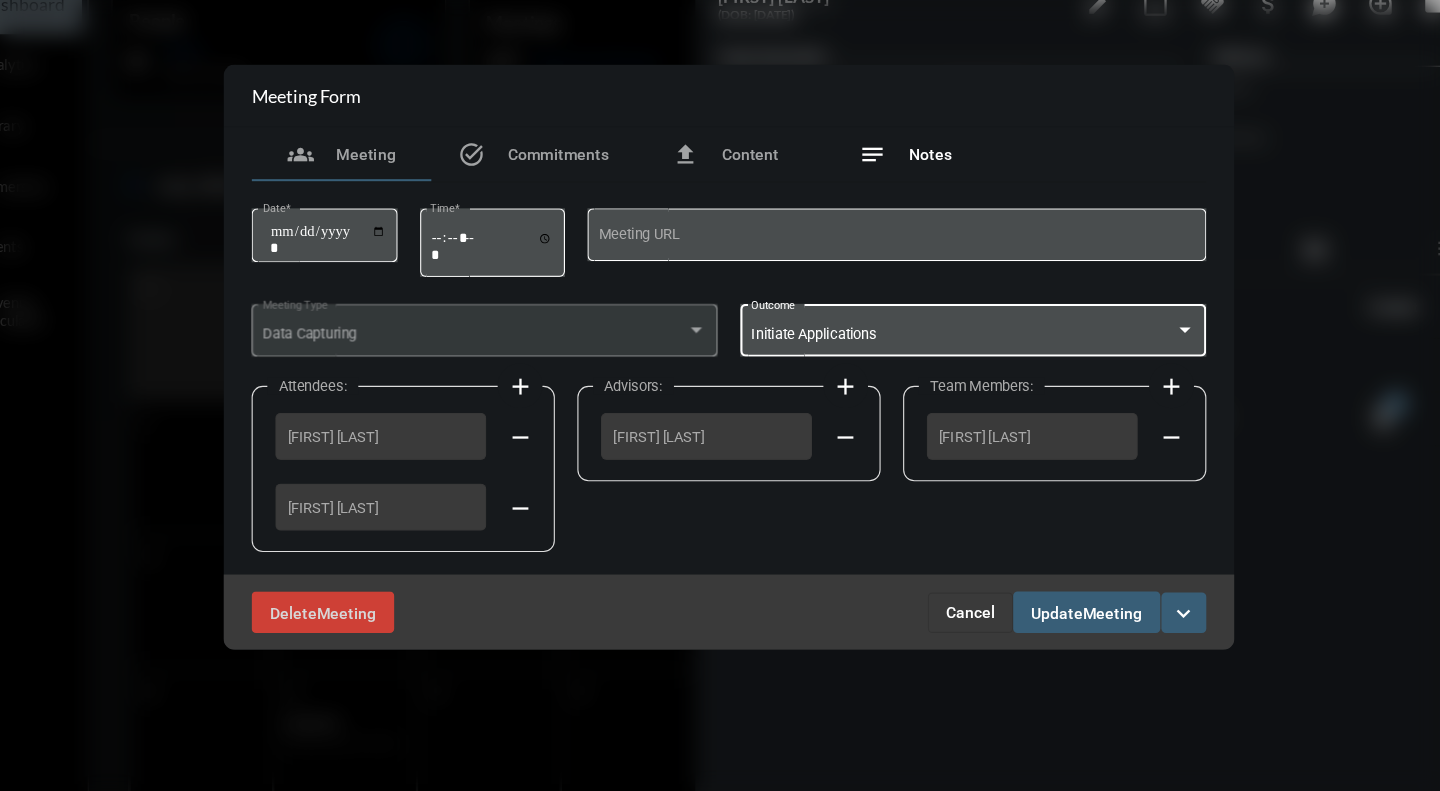 click on "Notes" at bounding box center (899, 215) 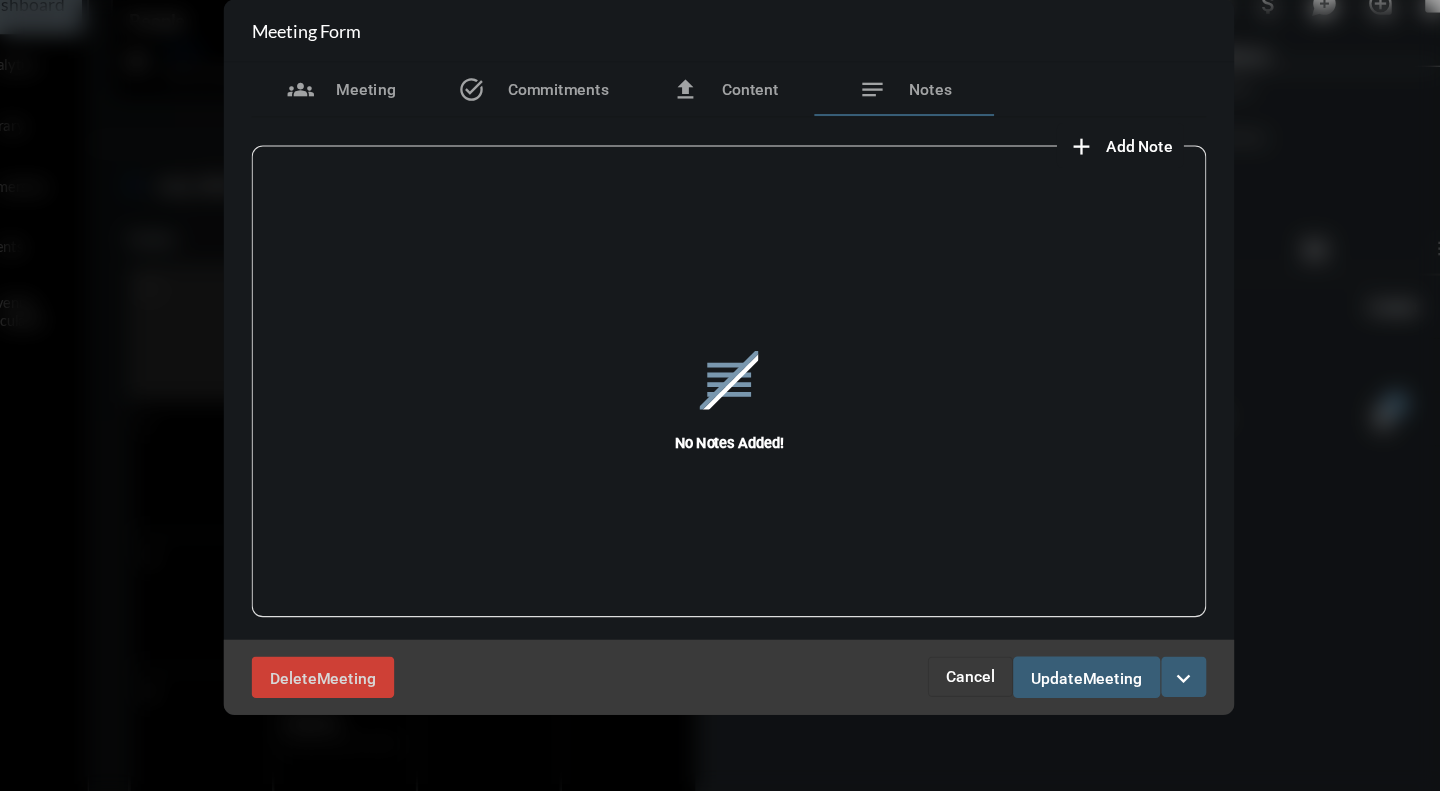 click on "Add Note" at bounding box center (1085, 208) 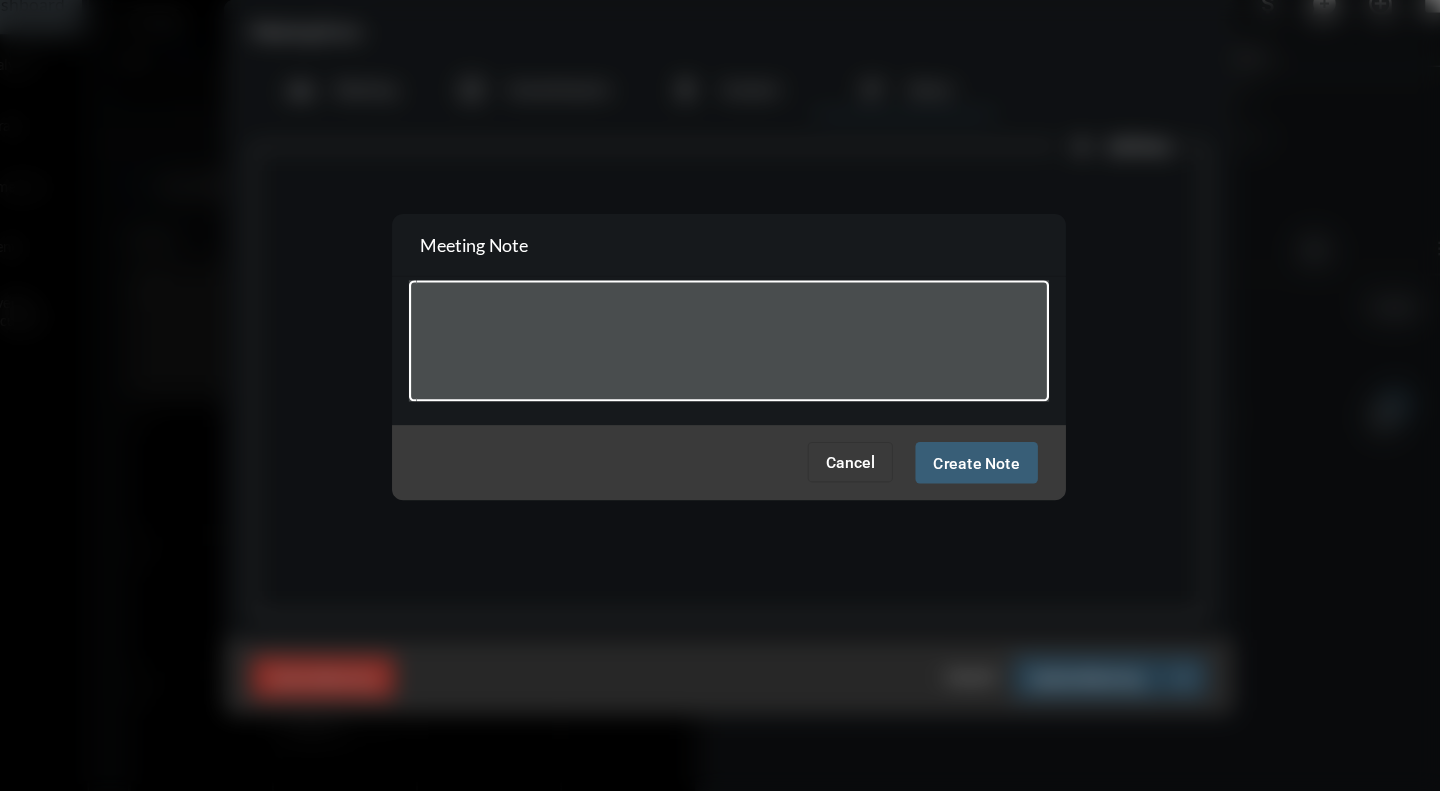 click on "Cancel" at bounding box center (828, 489) 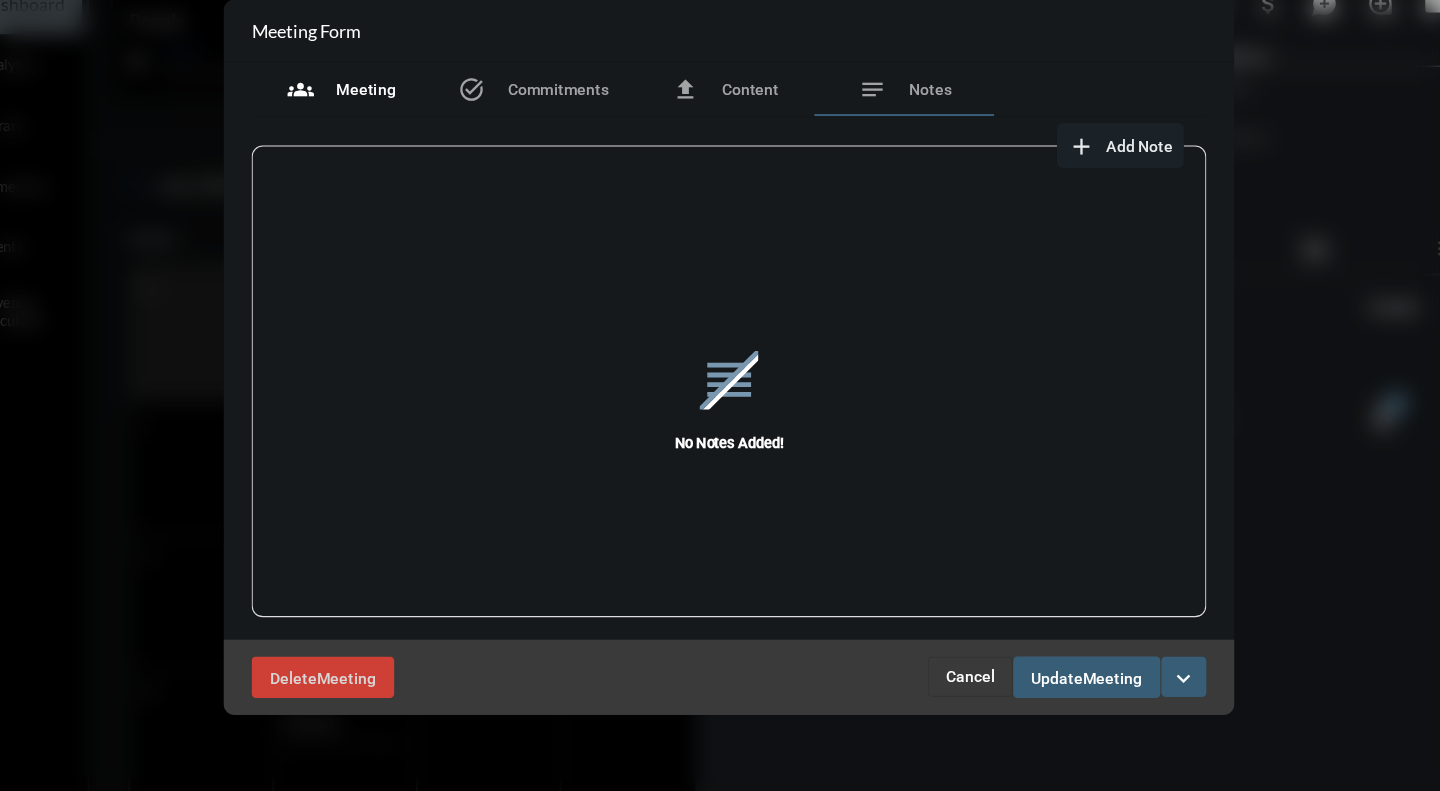 click on "Meeting" at bounding box center [397, 157] 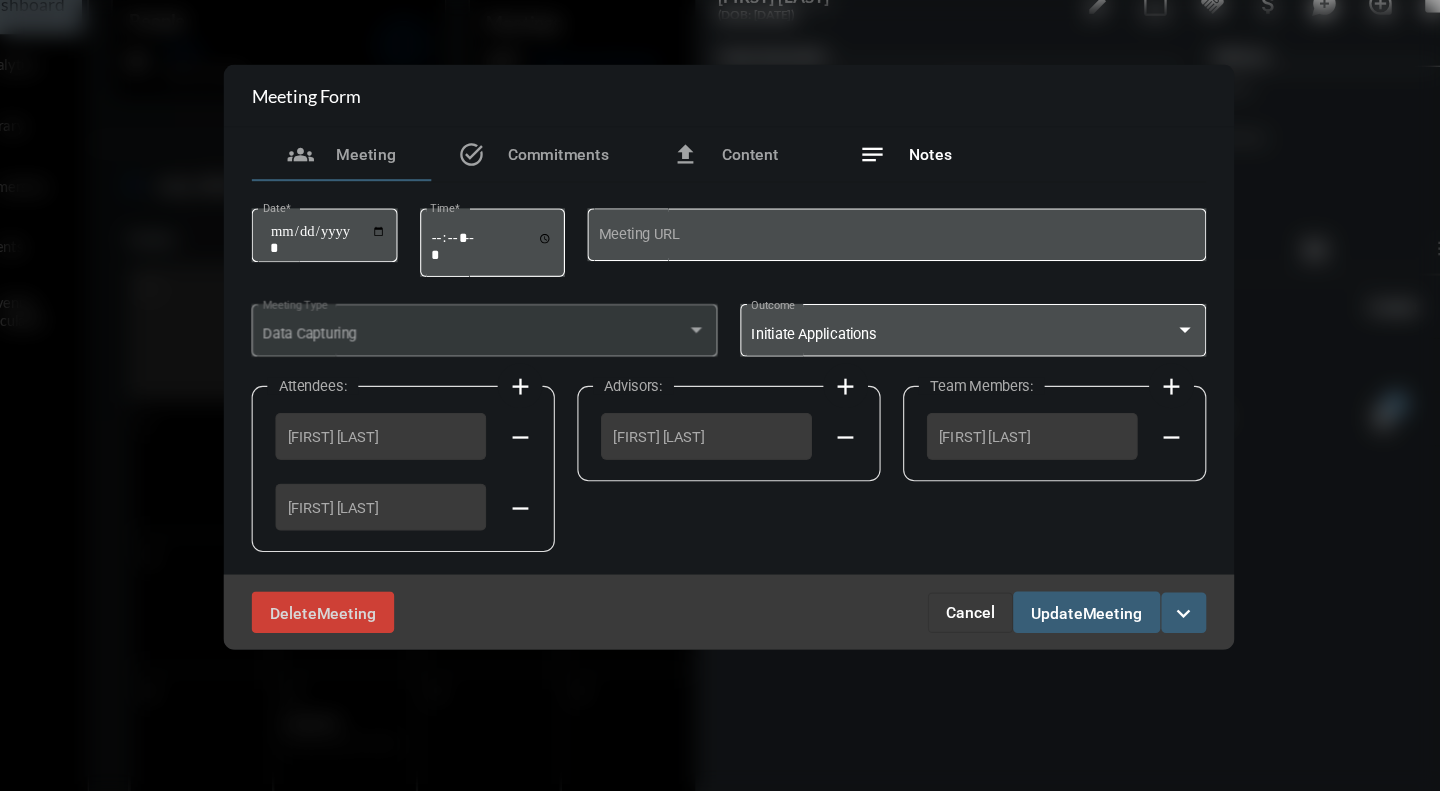 click on "notes Notes" at bounding box center (877, 215) 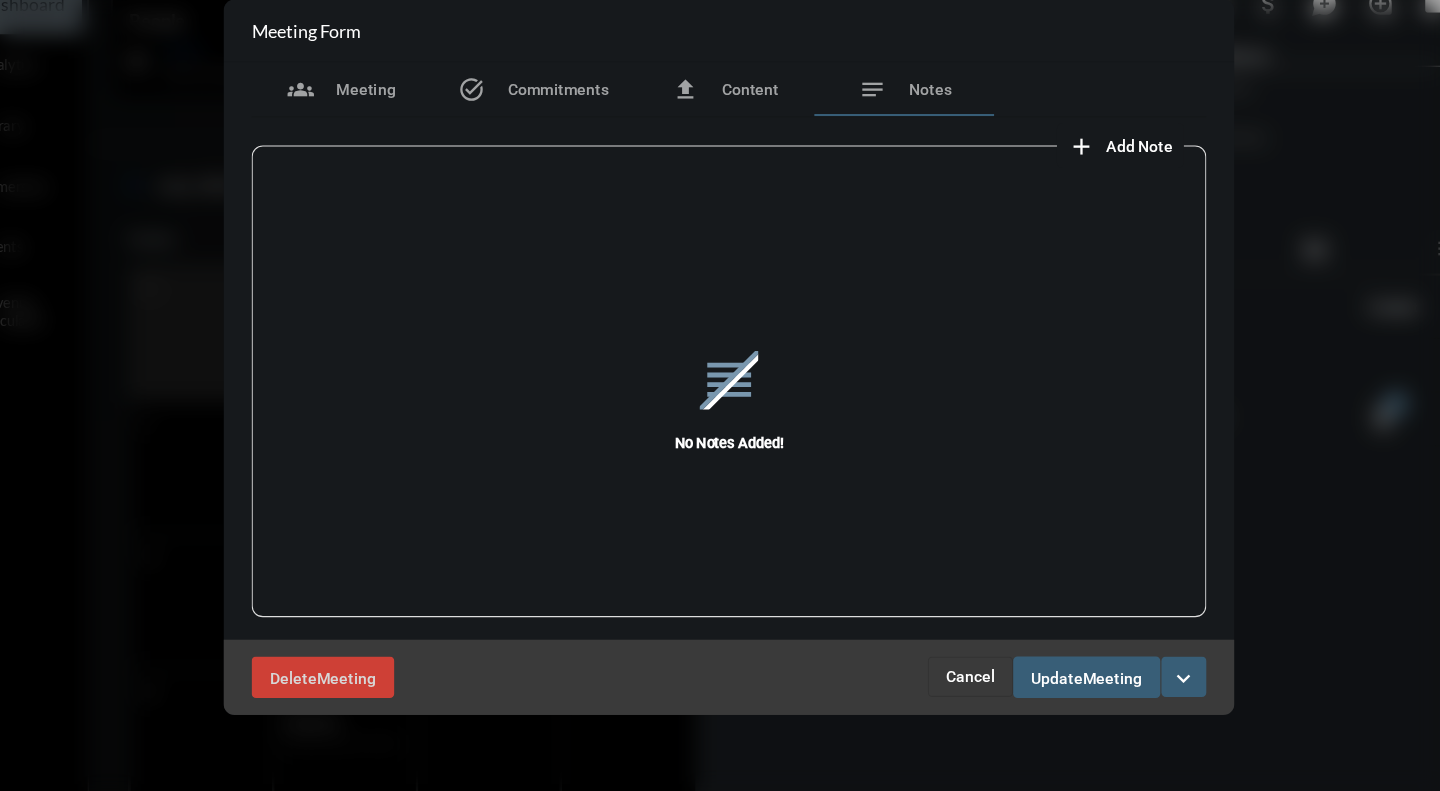 click on "Add Note" at bounding box center (1085, 208) 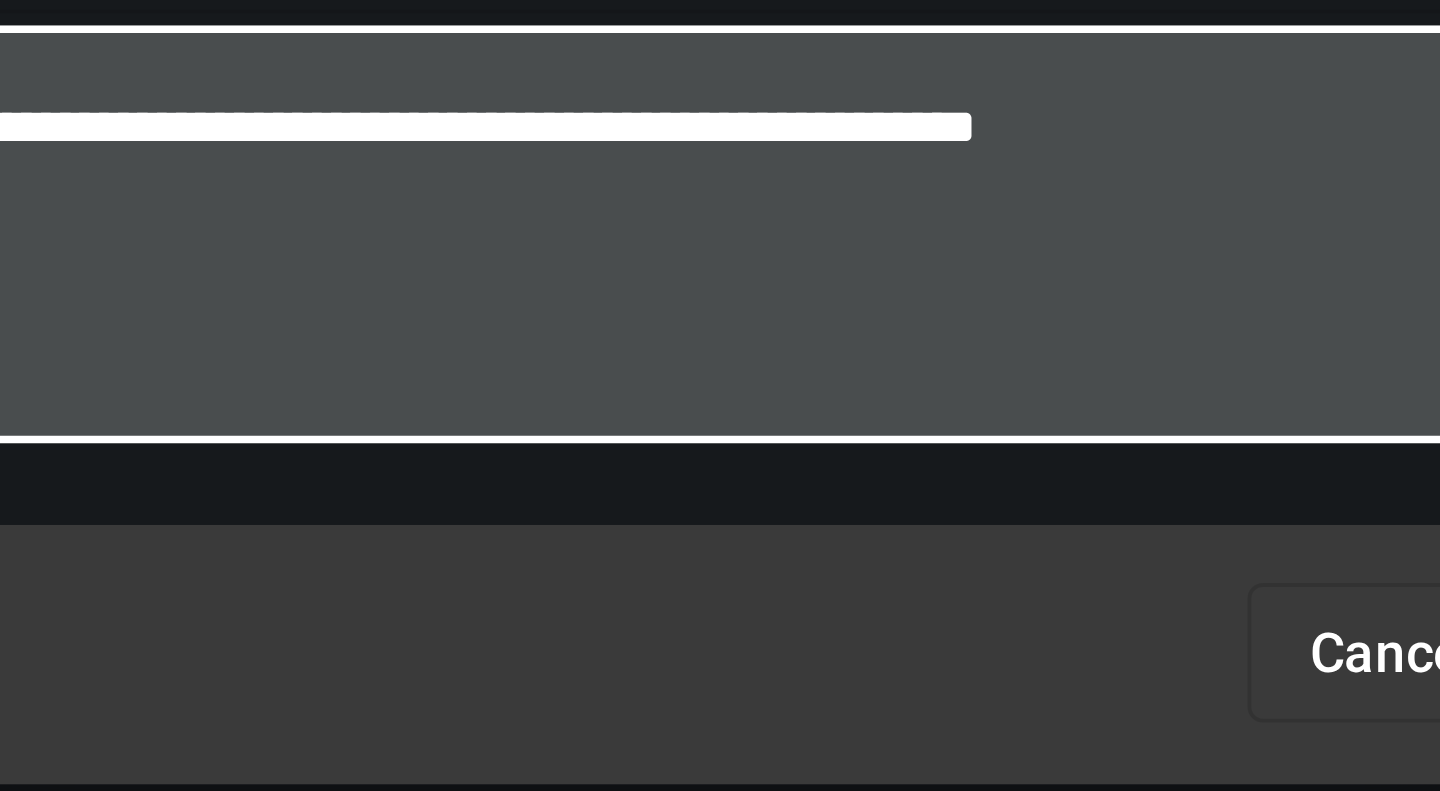 click on "**********" at bounding box center (720, 384) 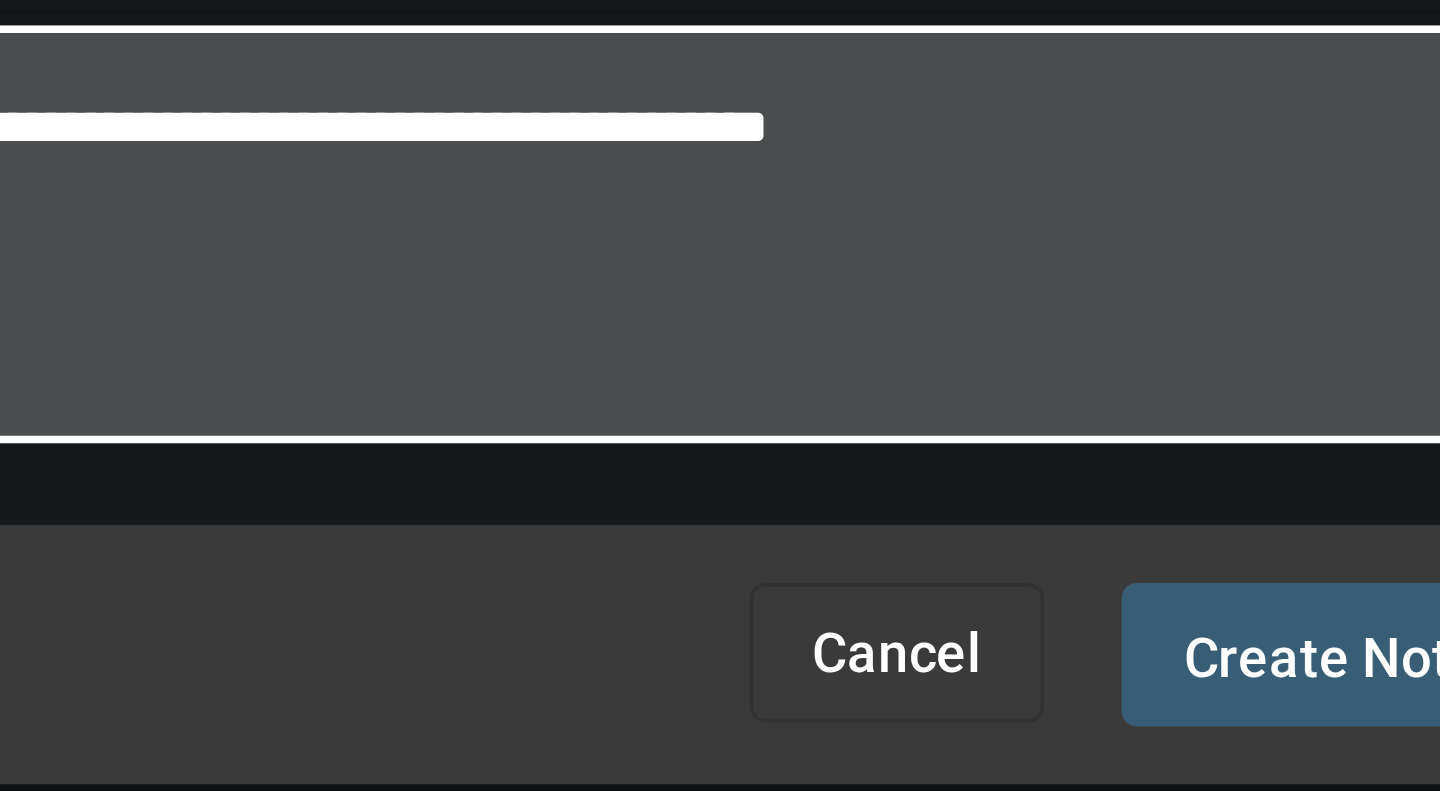 click on "**********" at bounding box center (720, 384) 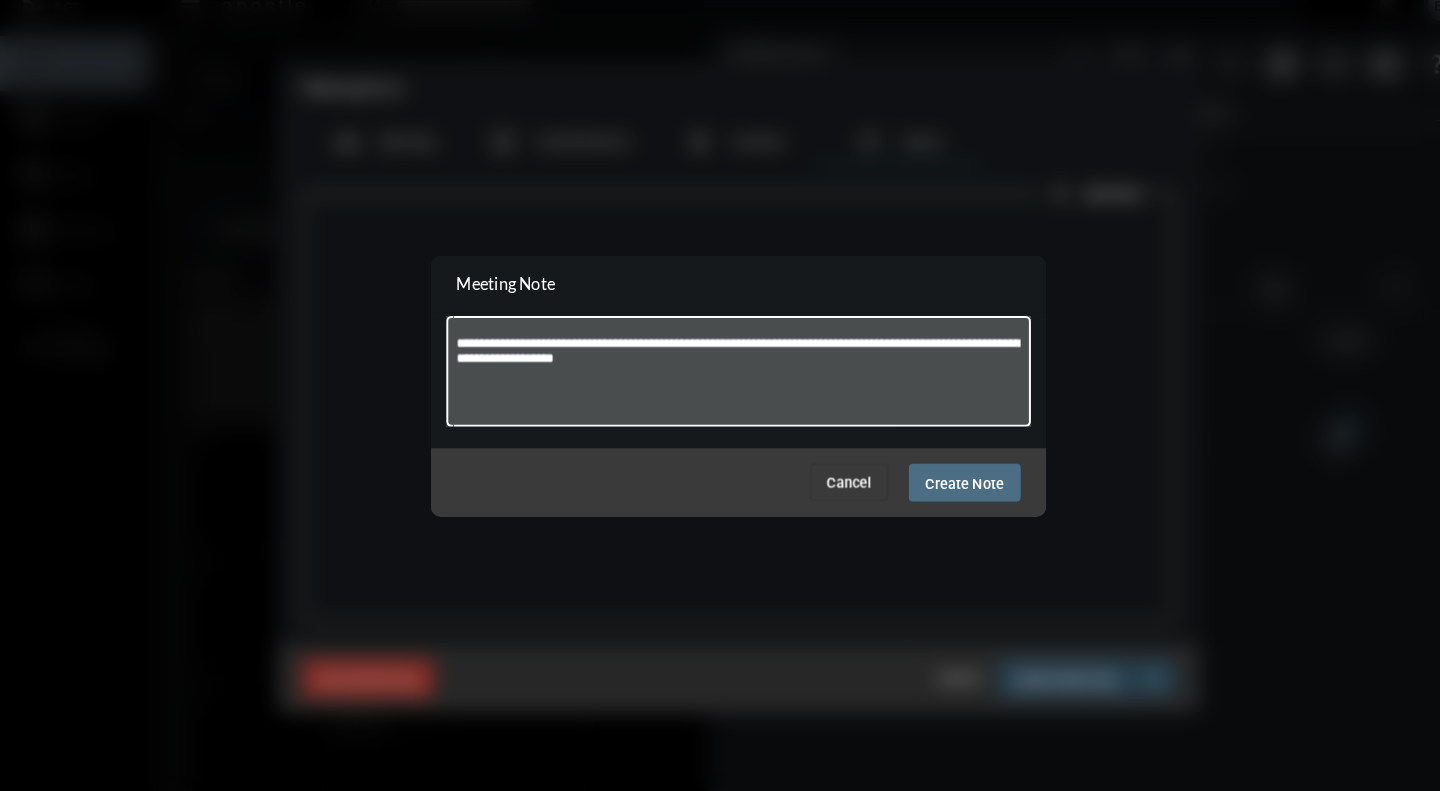 type on "**********" 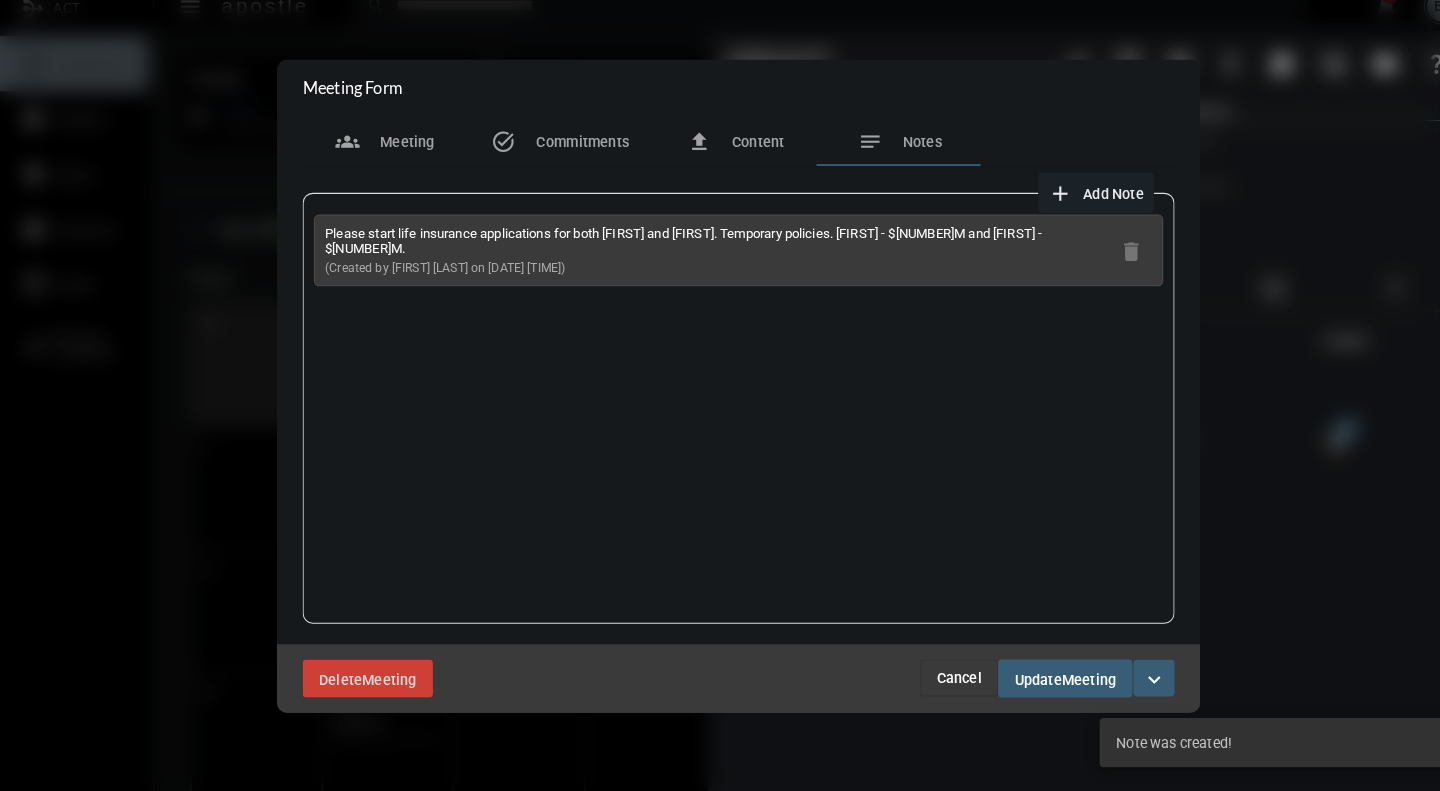 click on "Update  Meeting" at bounding box center [1038, 680] 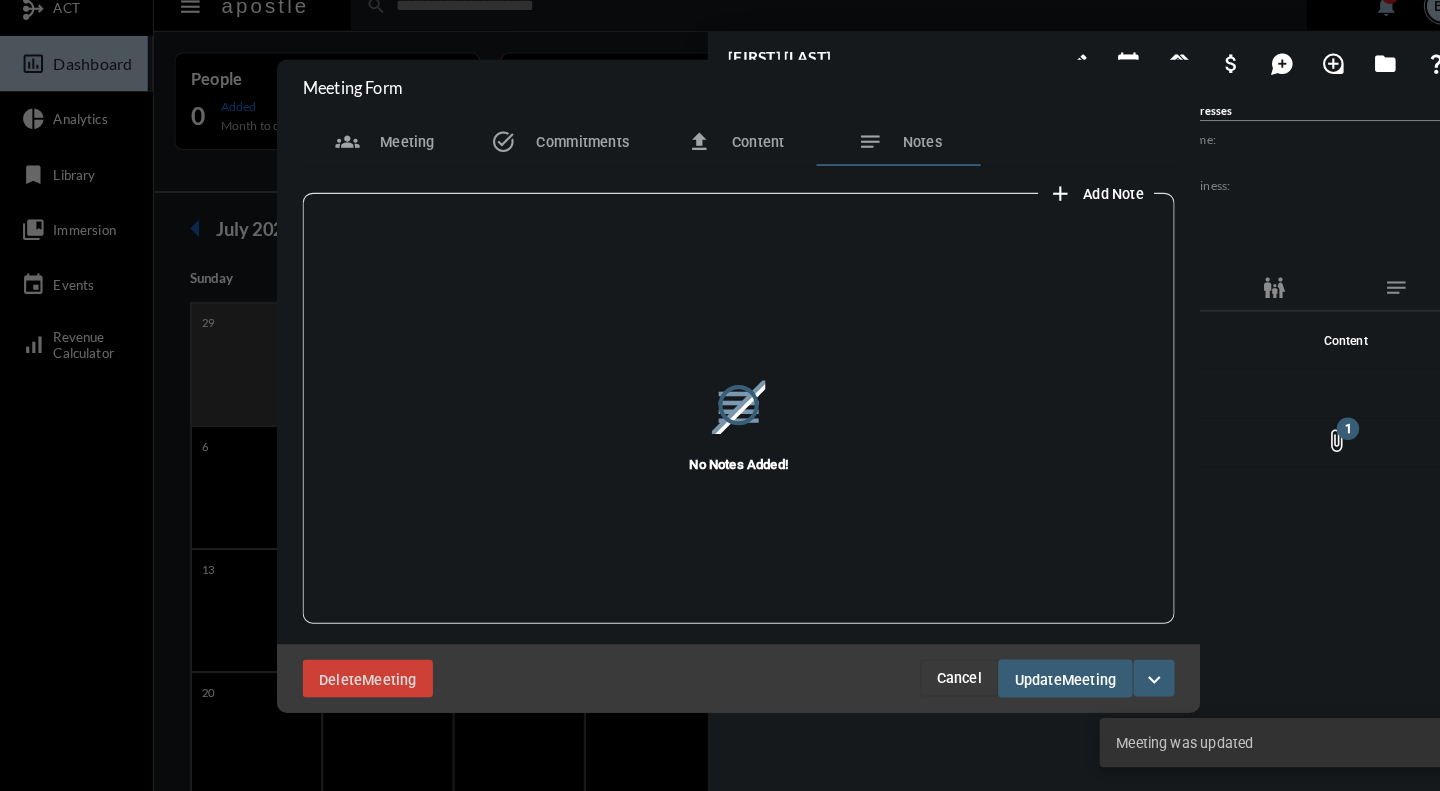 scroll, scrollTop: 0, scrollLeft: 0, axis: both 